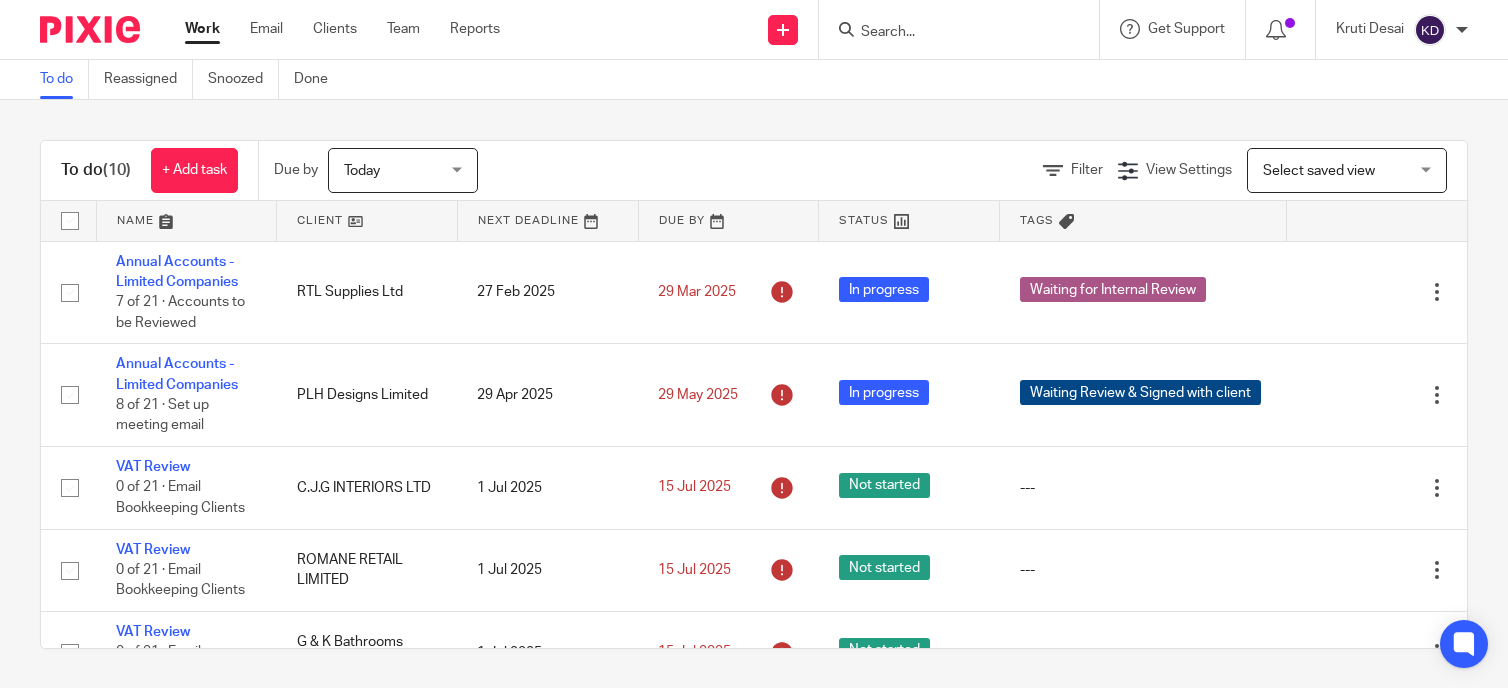 scroll, scrollTop: 0, scrollLeft: 0, axis: both 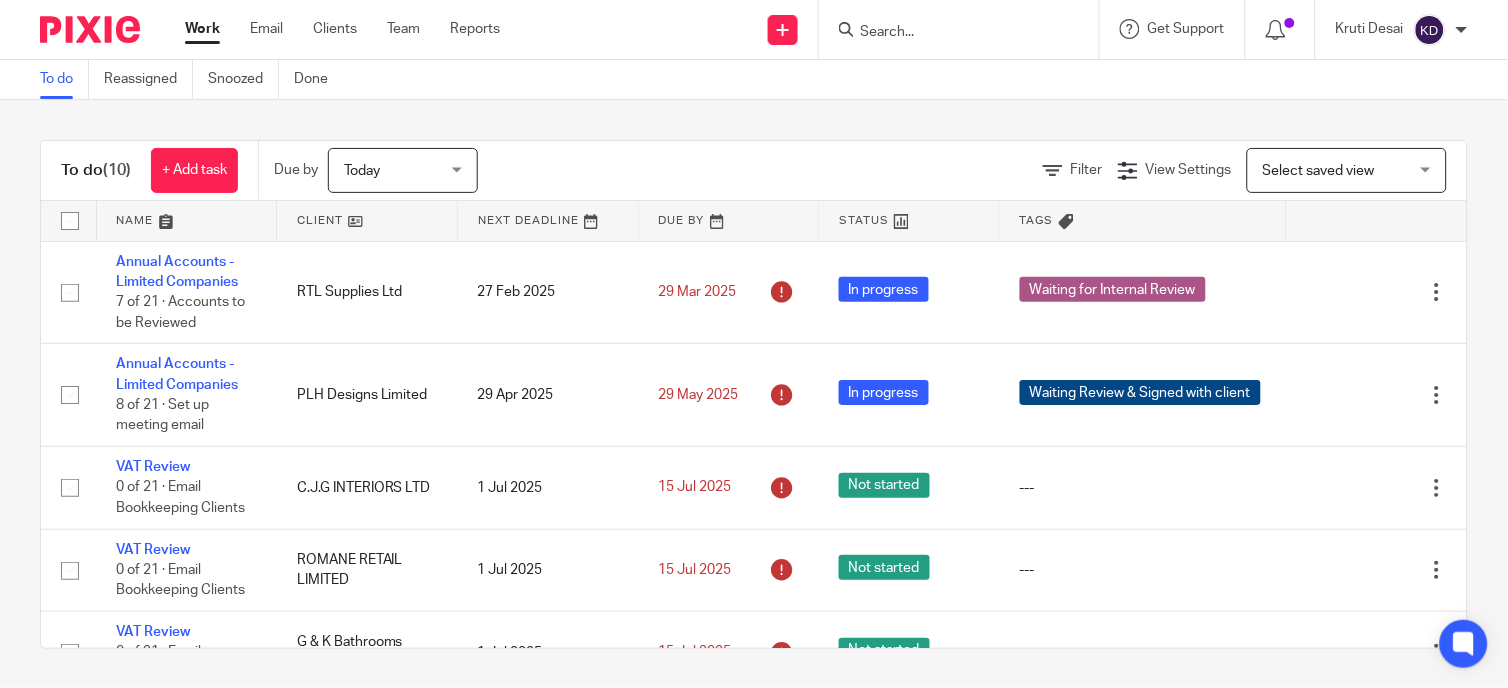 click at bounding box center [955, 29] 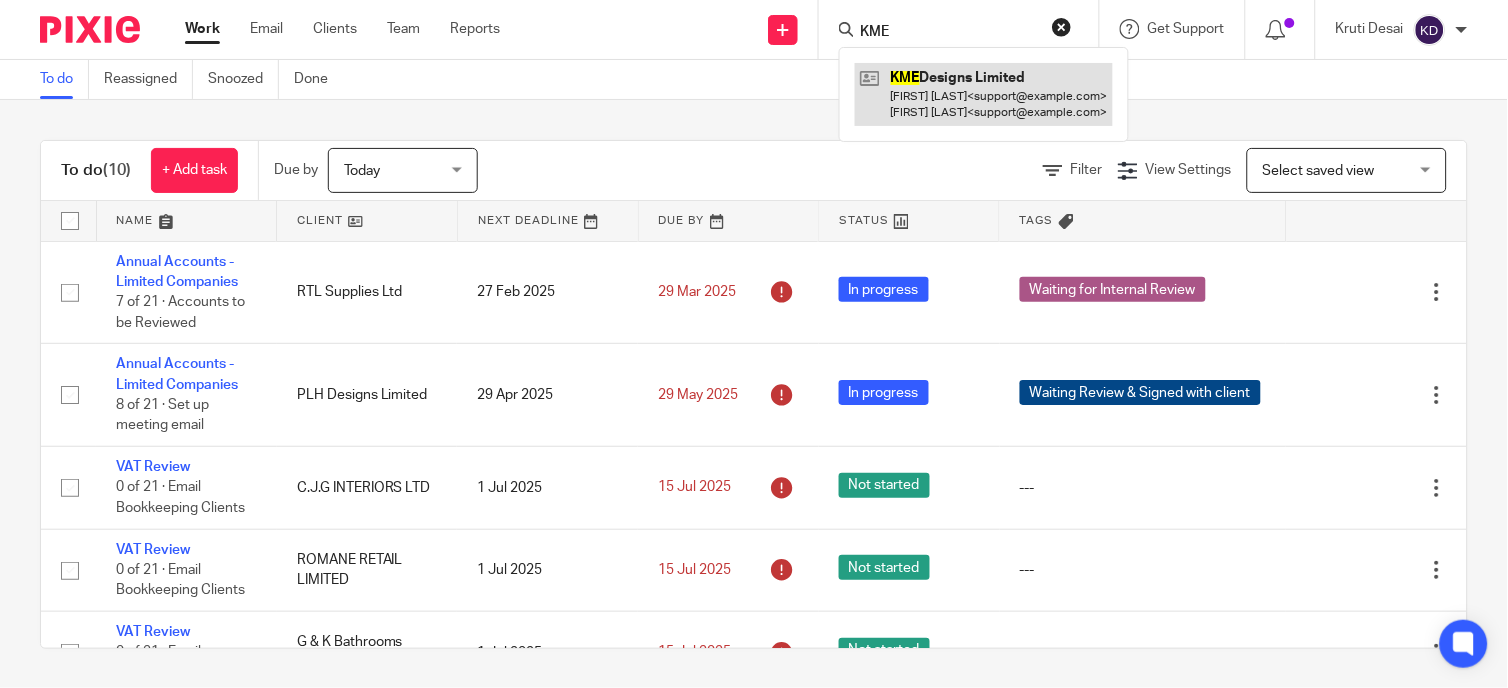 type on "KME" 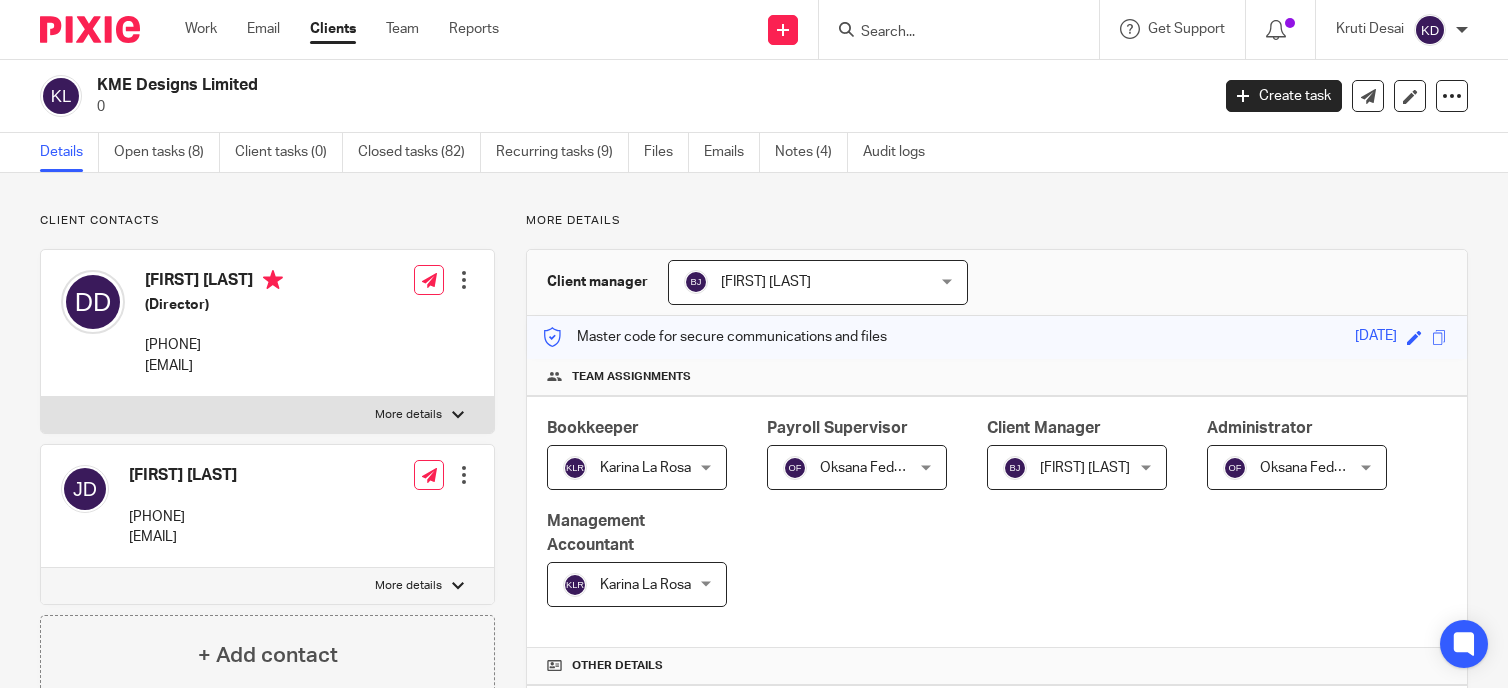 scroll, scrollTop: 0, scrollLeft: 0, axis: both 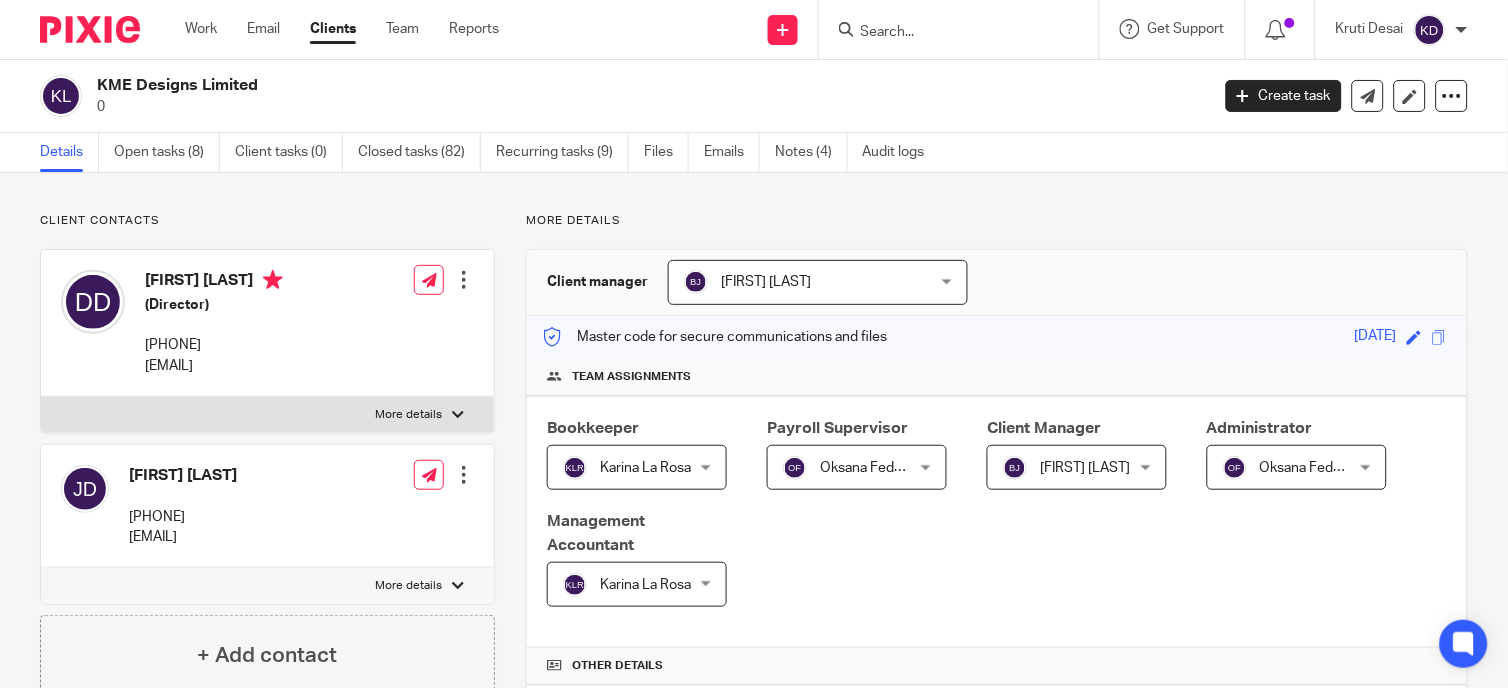 drag, startPoint x: 185, startPoint y: 157, endPoint x: 261, endPoint y: 198, distance: 86.35392 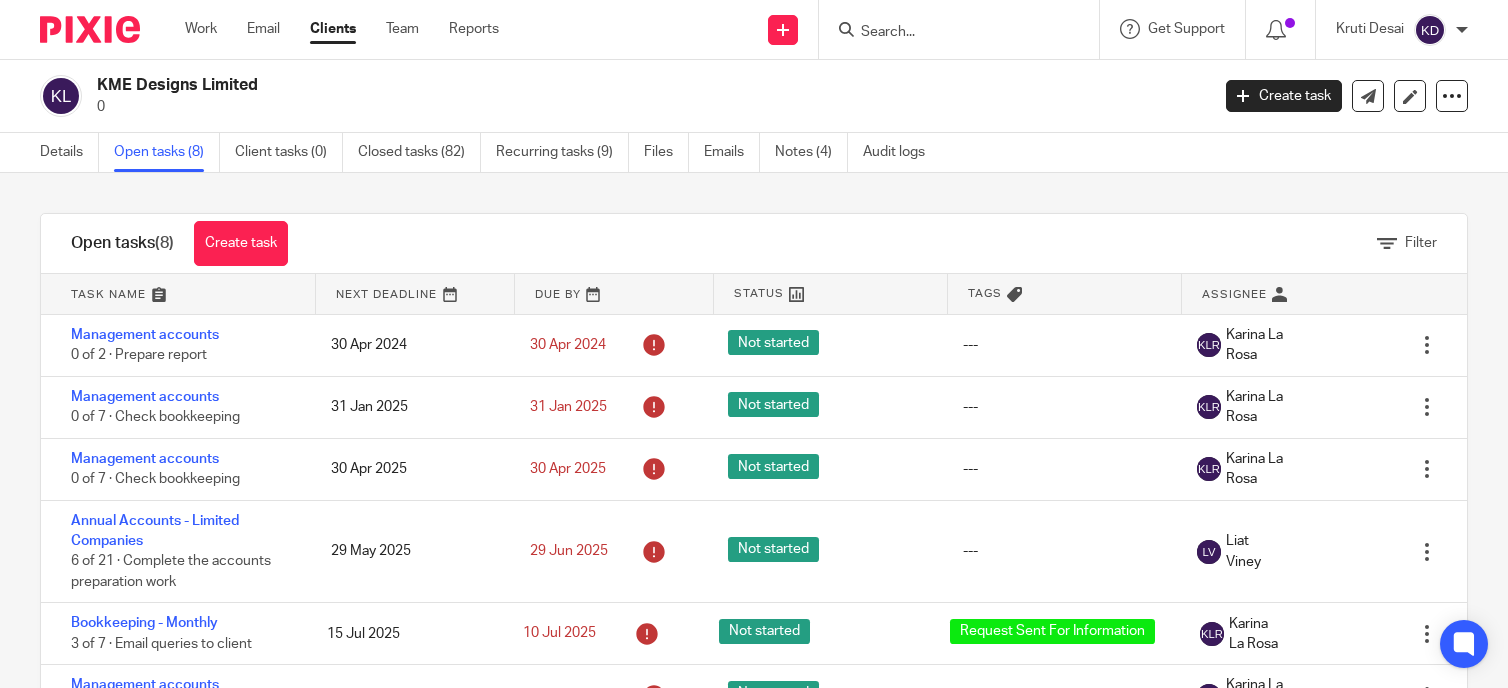 scroll, scrollTop: 0, scrollLeft: 0, axis: both 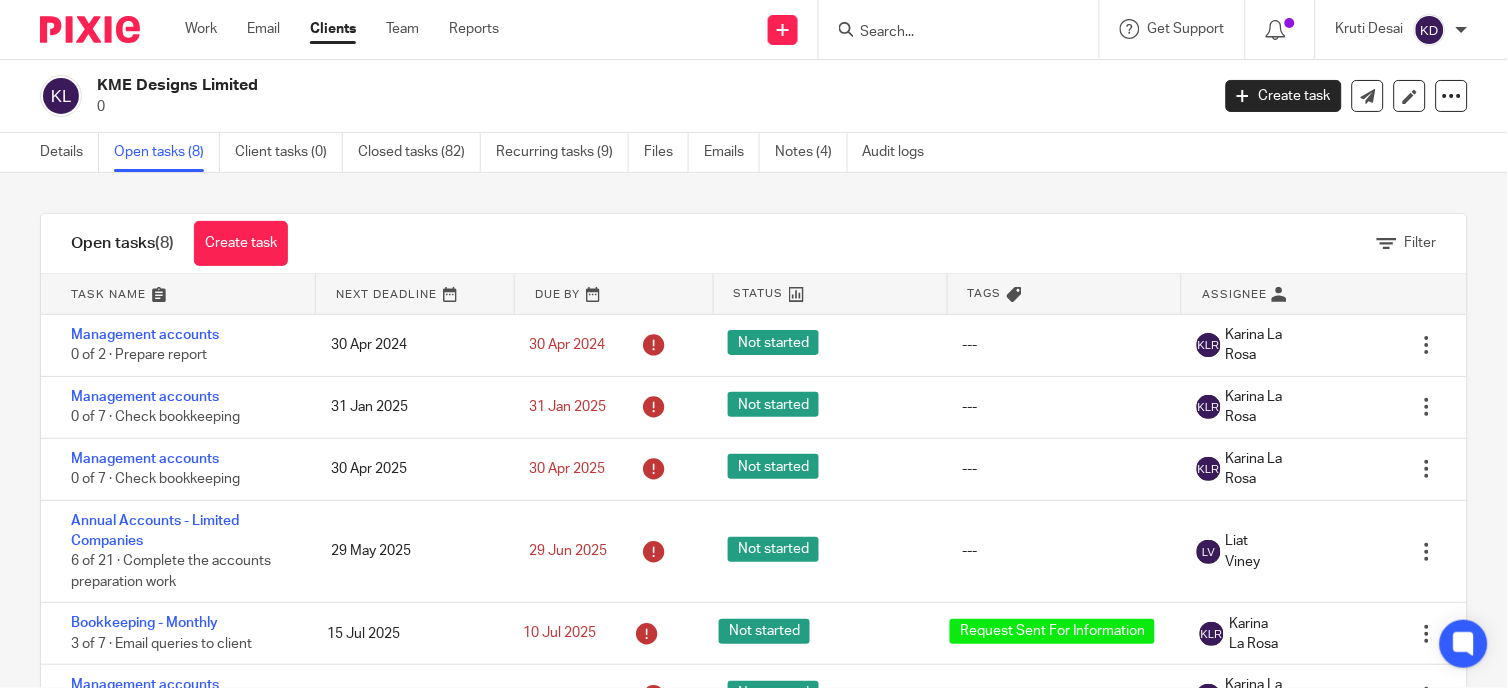 drag, startPoint x: 1454, startPoint y: 28, endPoint x: 1462, endPoint y: 50, distance: 23.409399 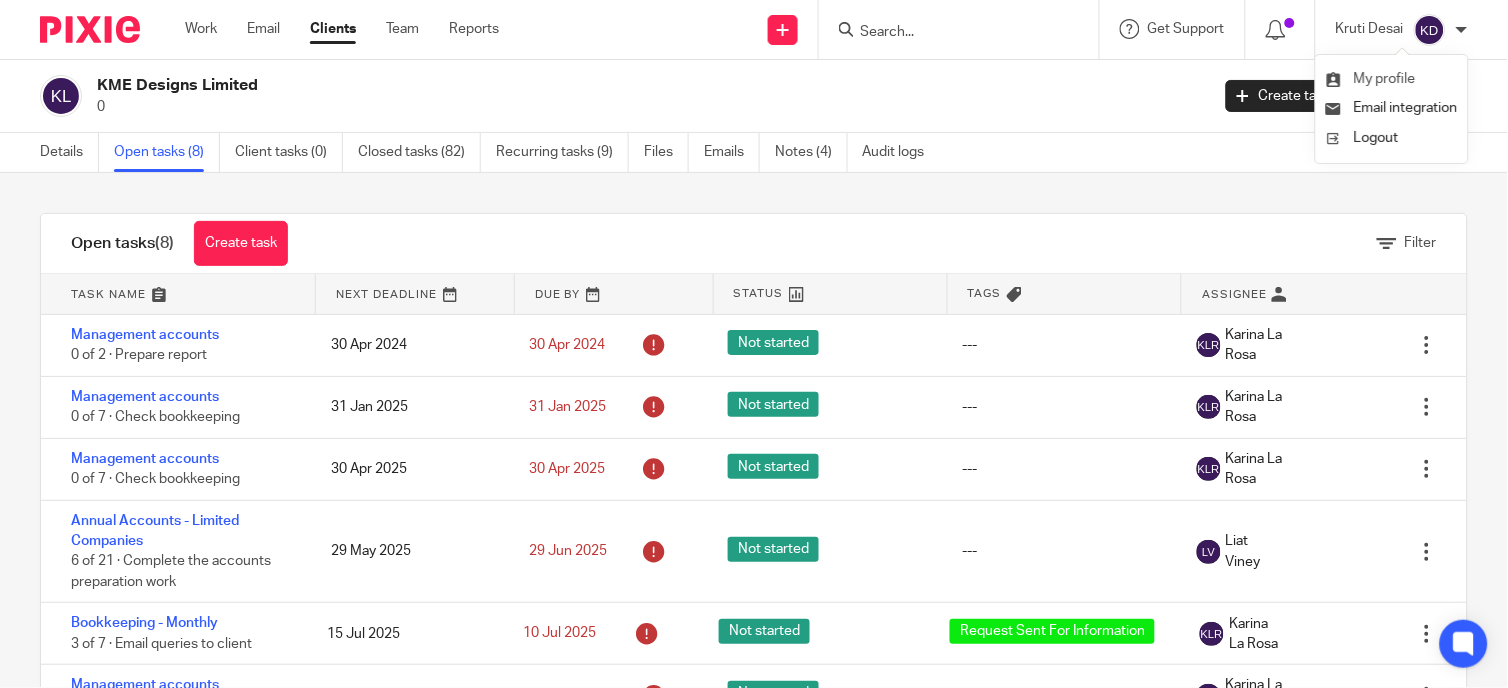 click on "My profile" at bounding box center (1392, 79) 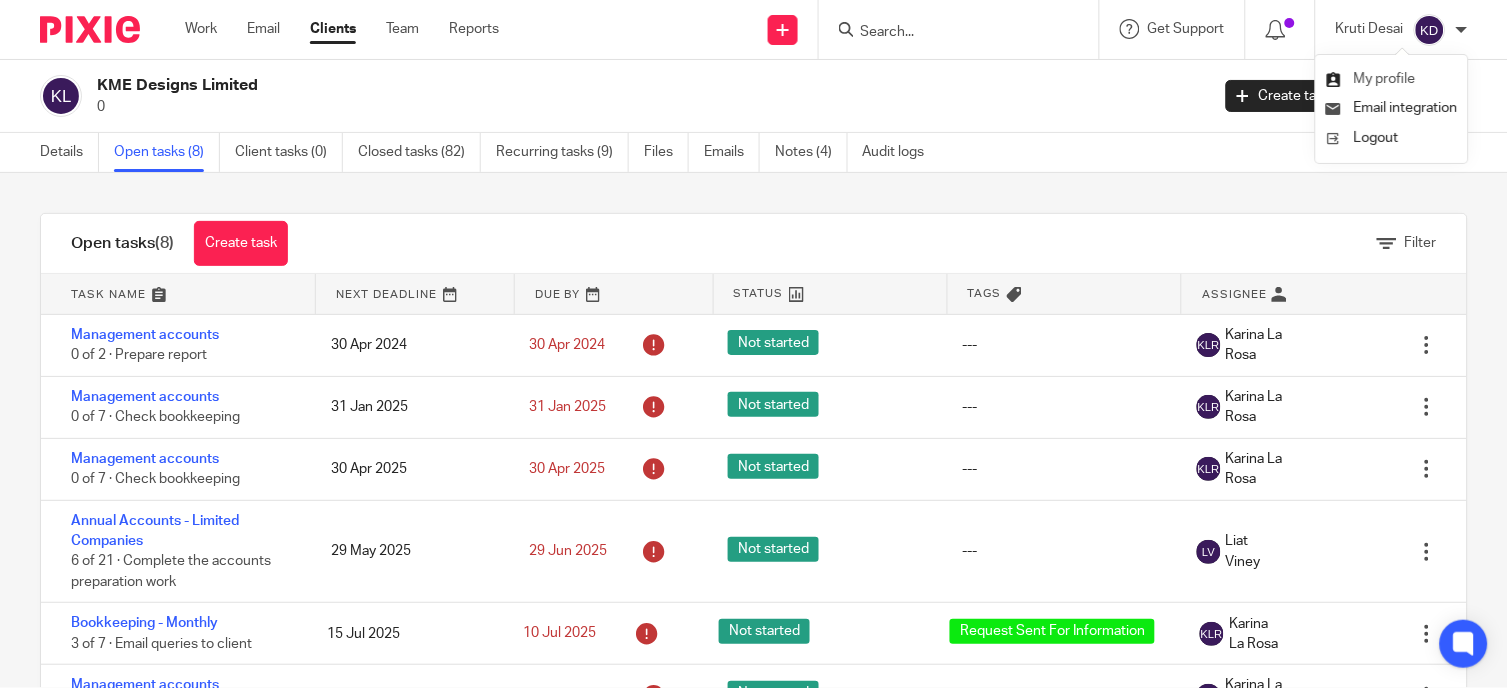 click on "My profile" at bounding box center [1385, 79] 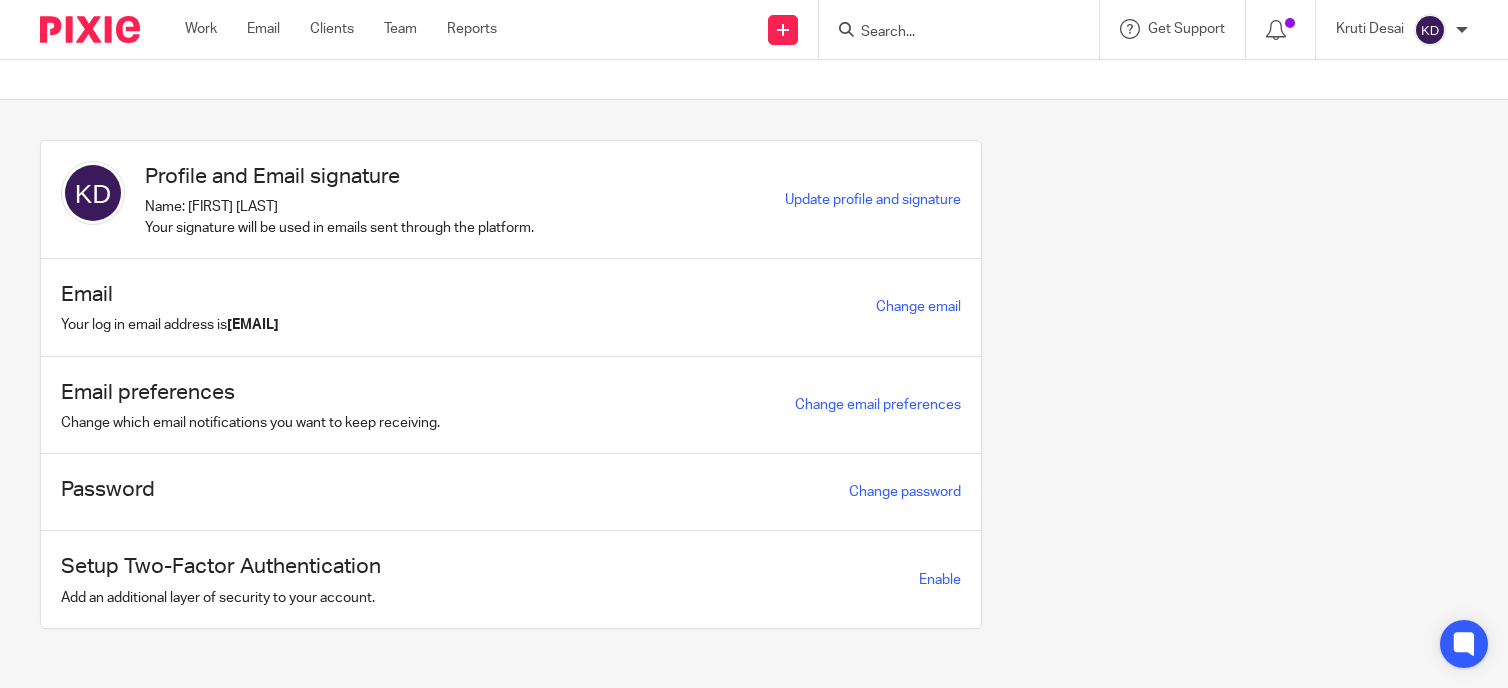 scroll, scrollTop: 0, scrollLeft: 0, axis: both 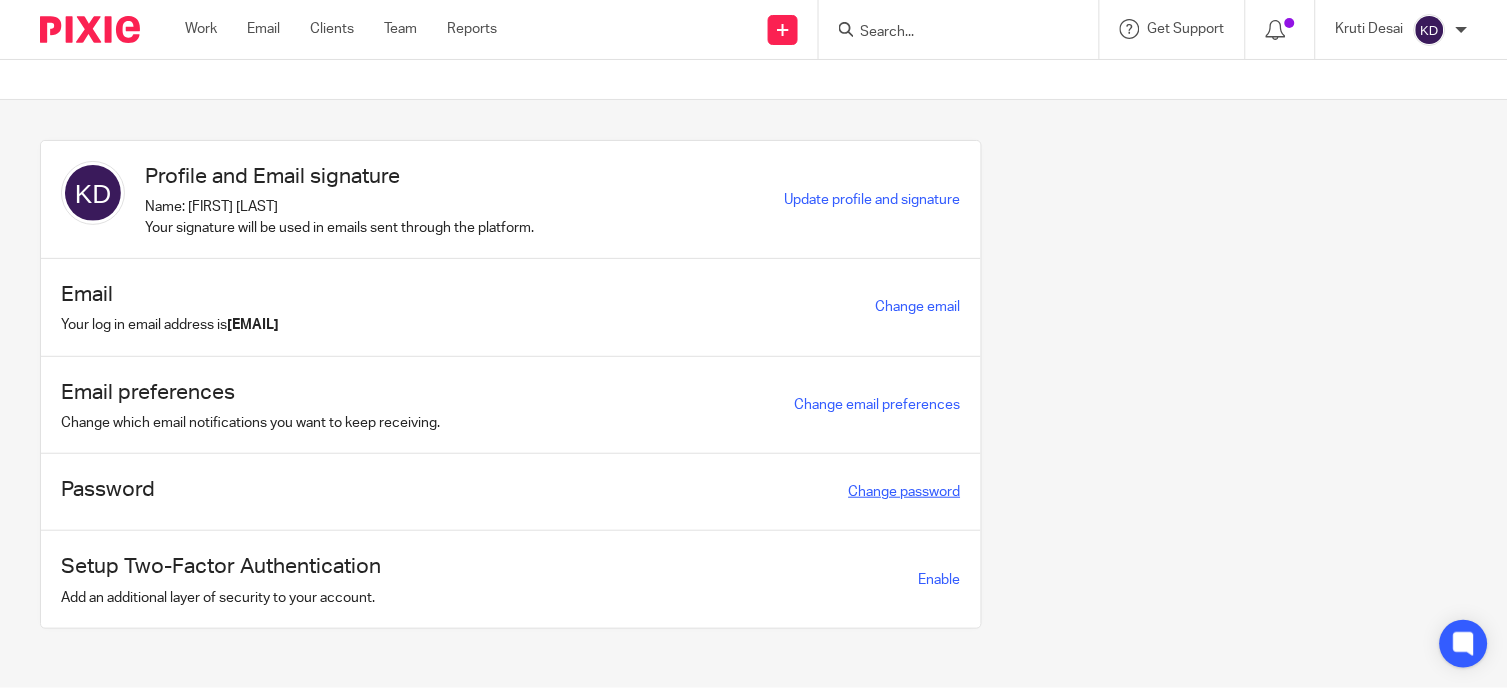 click on "Change password" at bounding box center (905, 492) 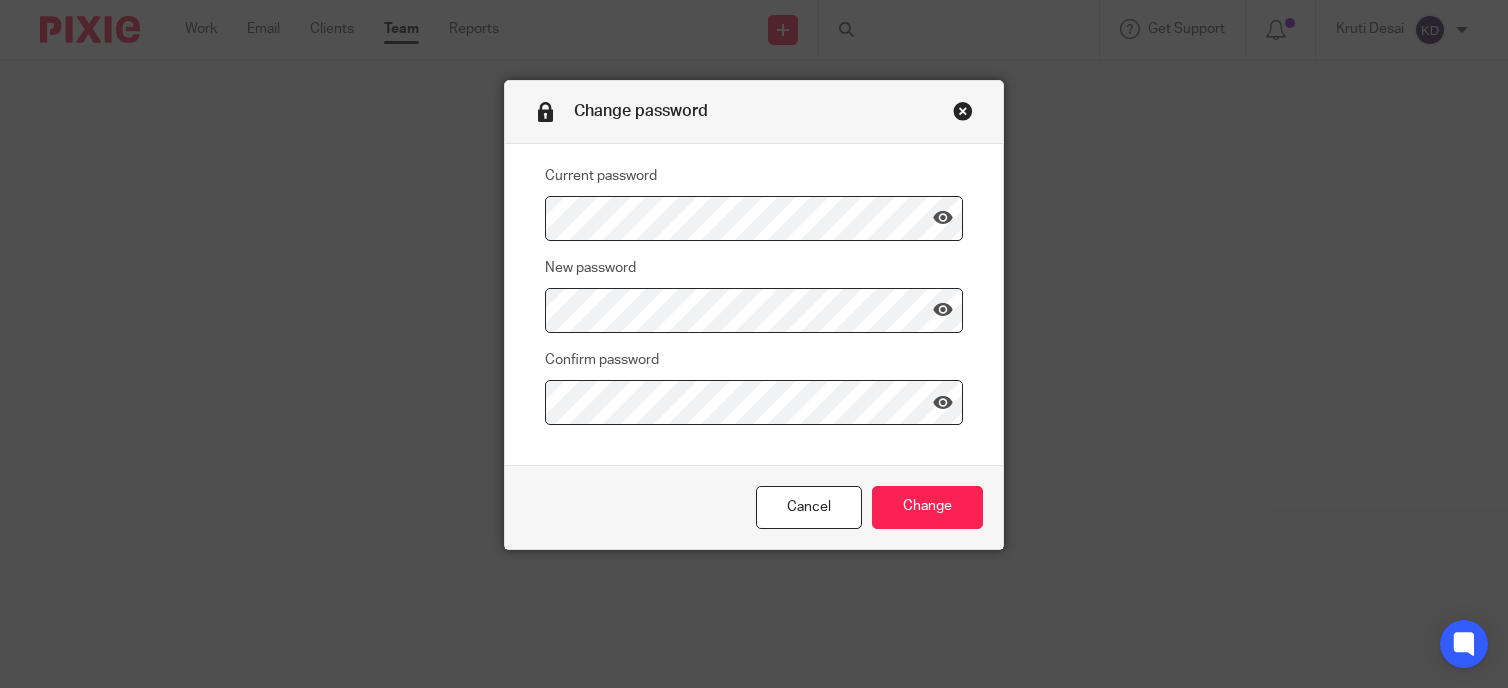 scroll, scrollTop: 0, scrollLeft: 0, axis: both 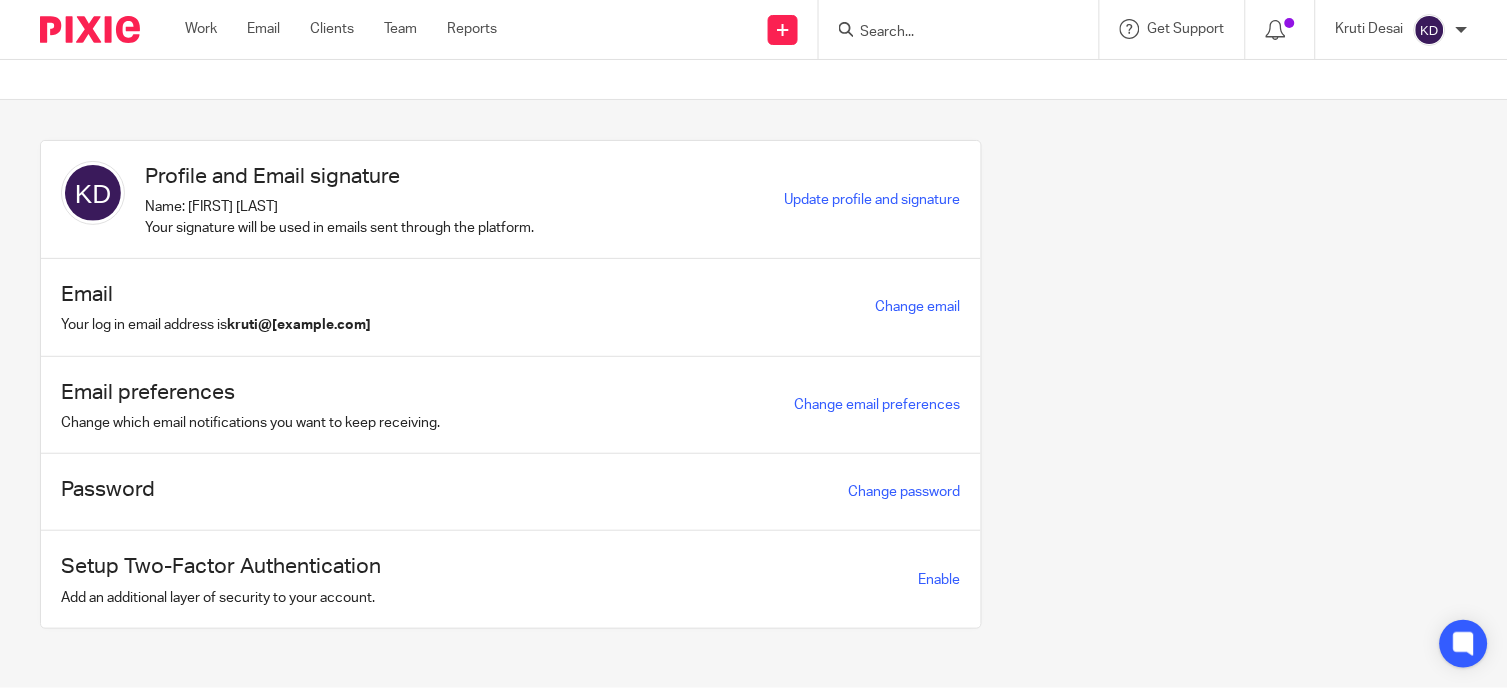click at bounding box center (1462, 30) 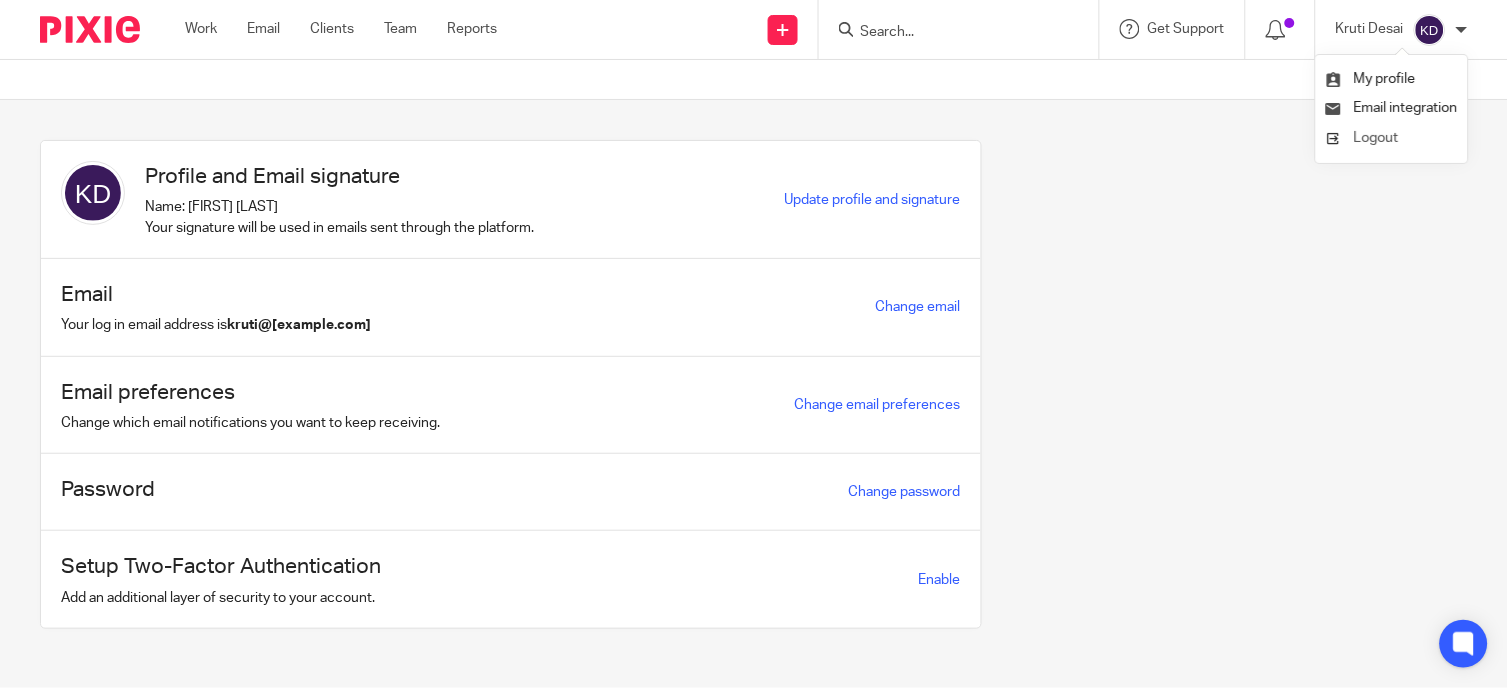 click on "Logout" at bounding box center [1376, 138] 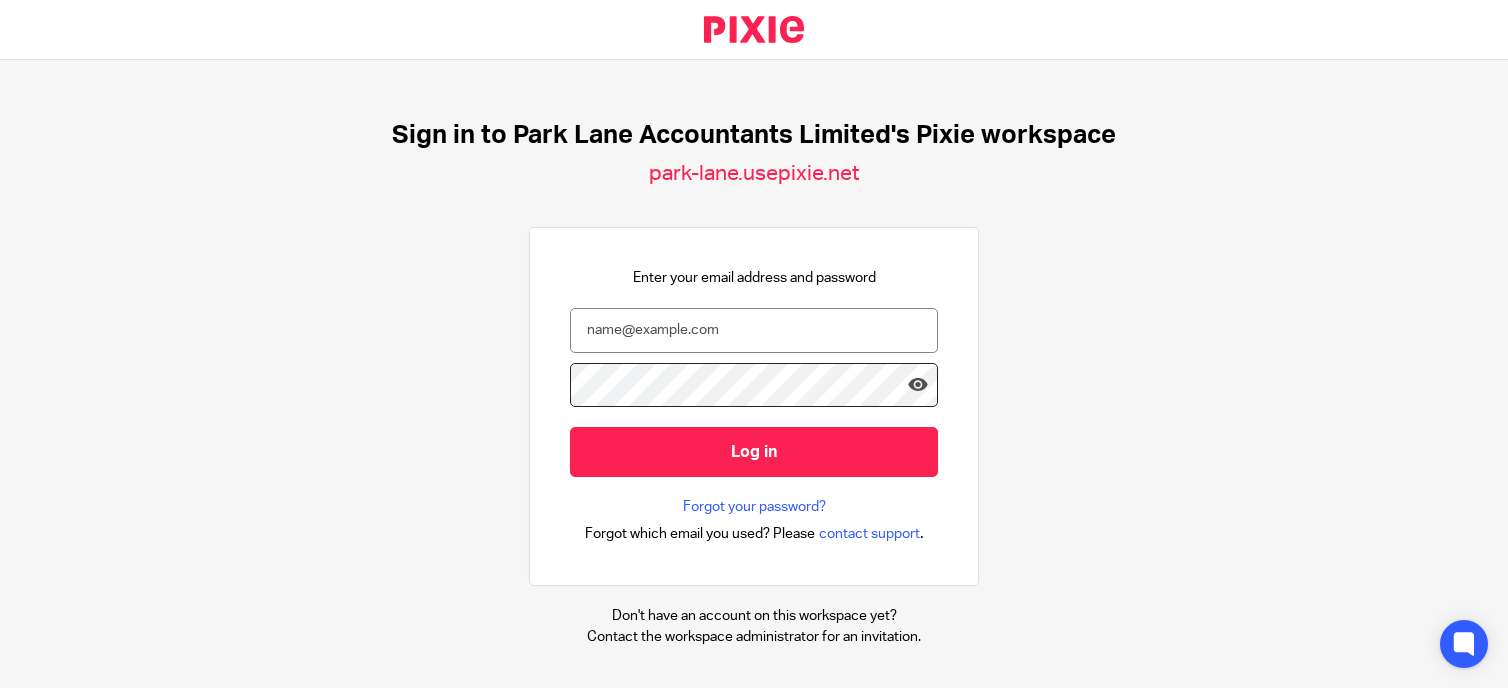 scroll, scrollTop: 0, scrollLeft: 0, axis: both 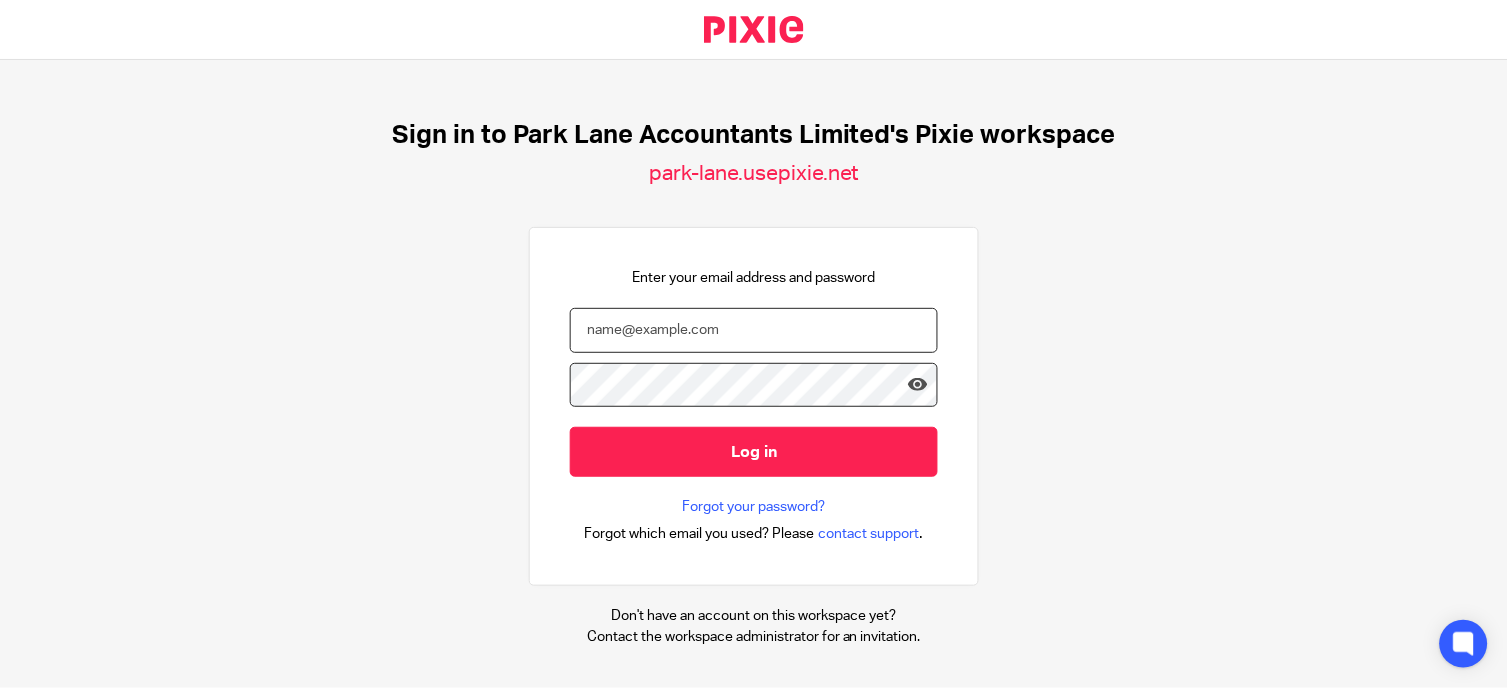 click at bounding box center (754, 330) 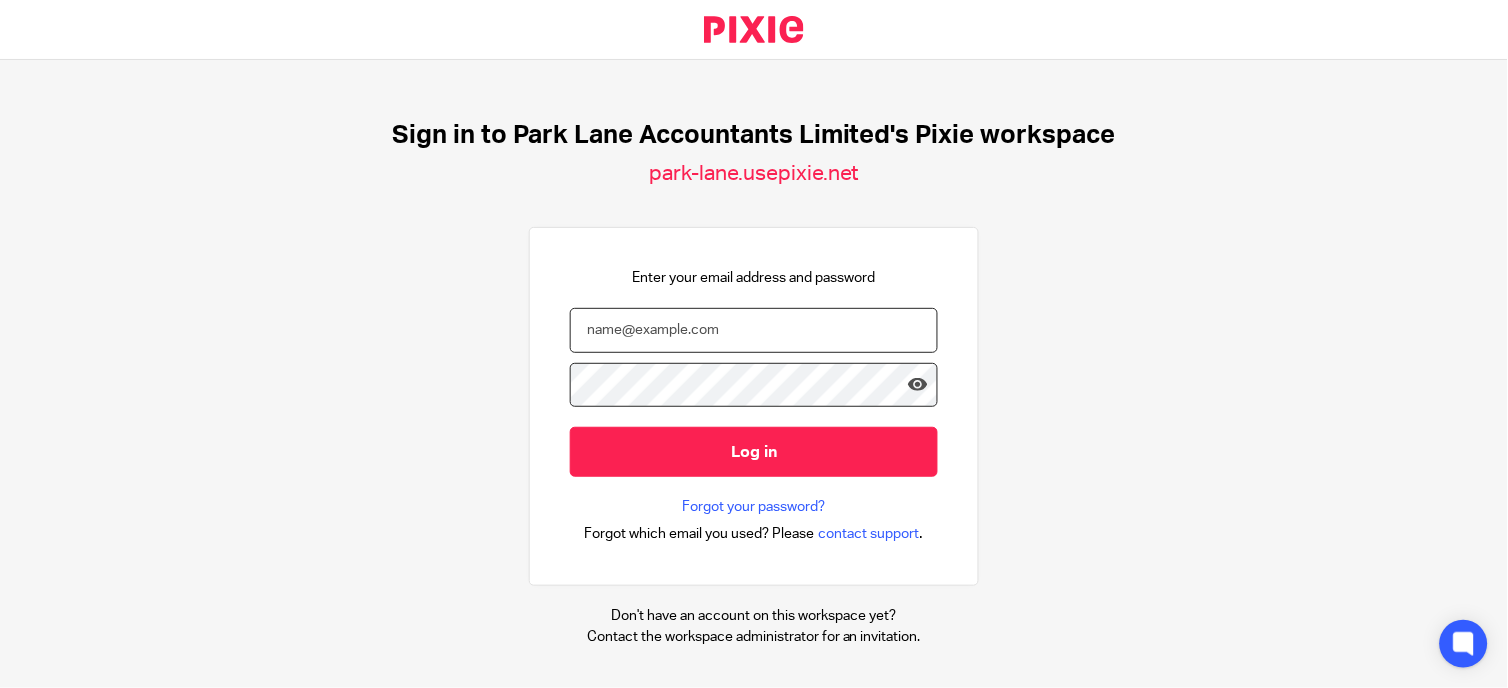 click at bounding box center (754, 330) 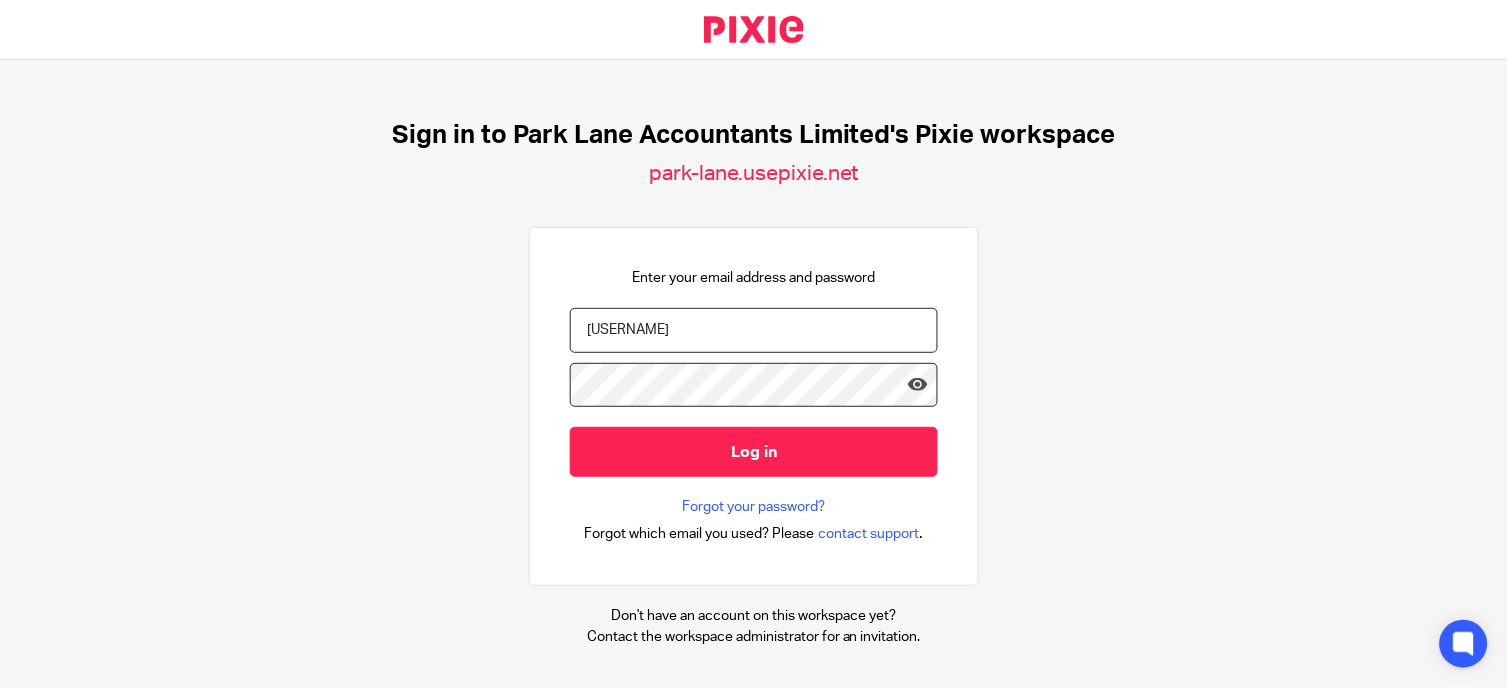 type on "[USERNAME]" 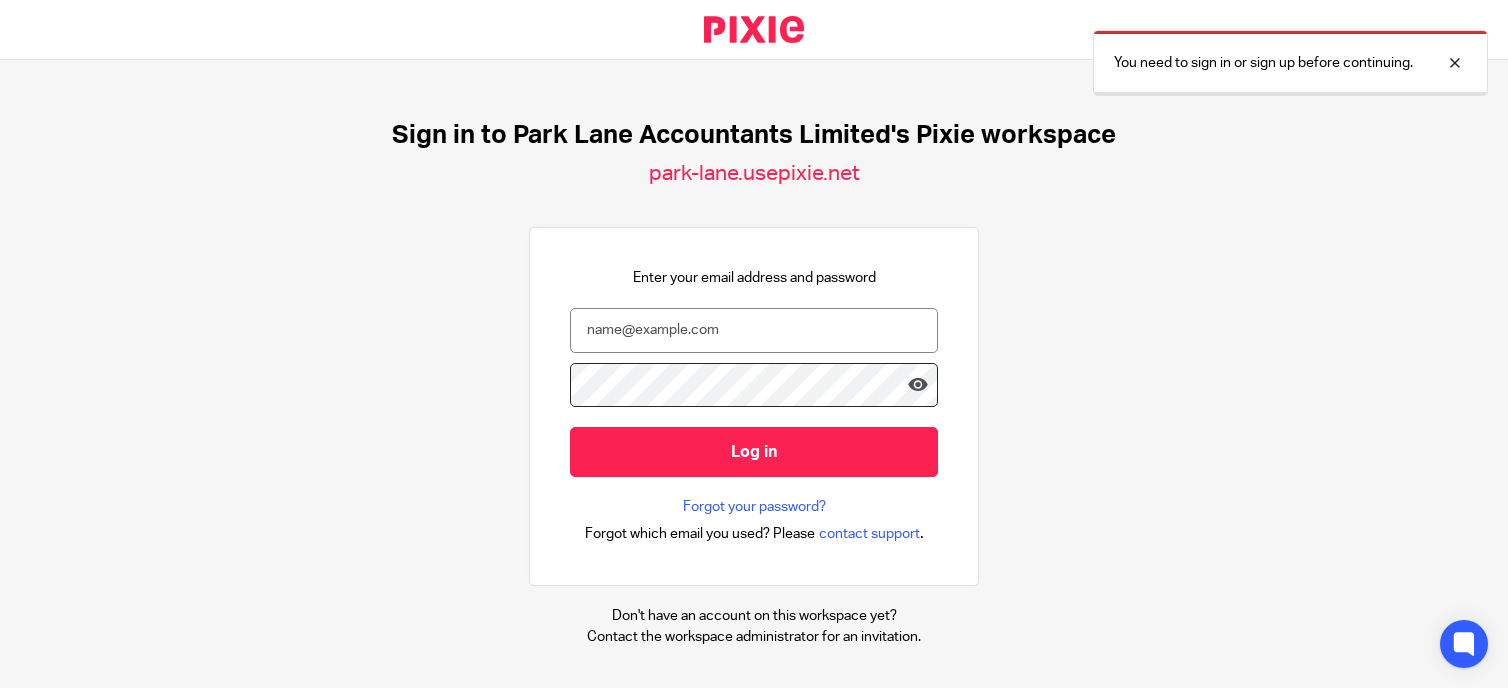 scroll, scrollTop: 0, scrollLeft: 0, axis: both 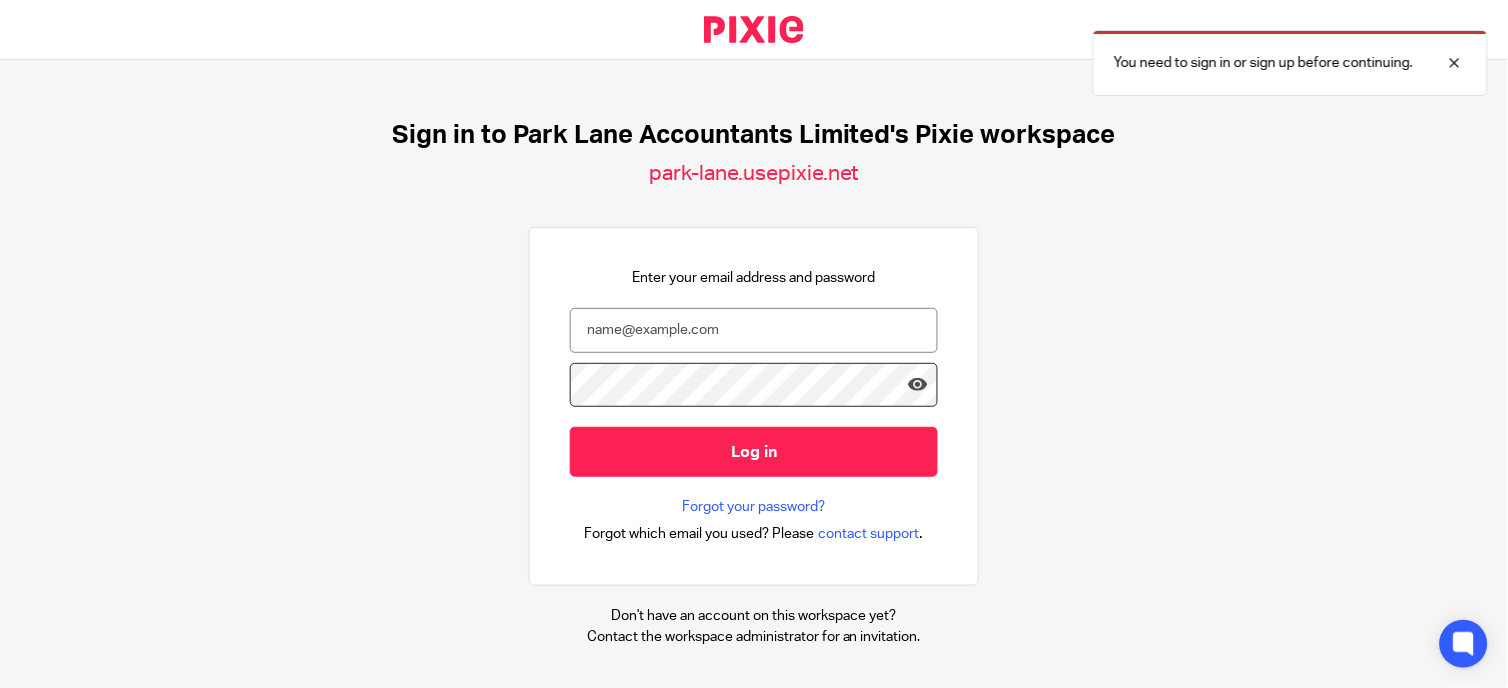 click on "Sign in to Park Lane Accountants Limited's Pixie workspace
park-lane.usepixie.net
Enter your email address and password
Log in
Forgot your password?
Forgot which email you used? Please
contact support .
Don't have an account on this workspace yet?
Contact the workspace administrator for an invitation." at bounding box center (754, 374) 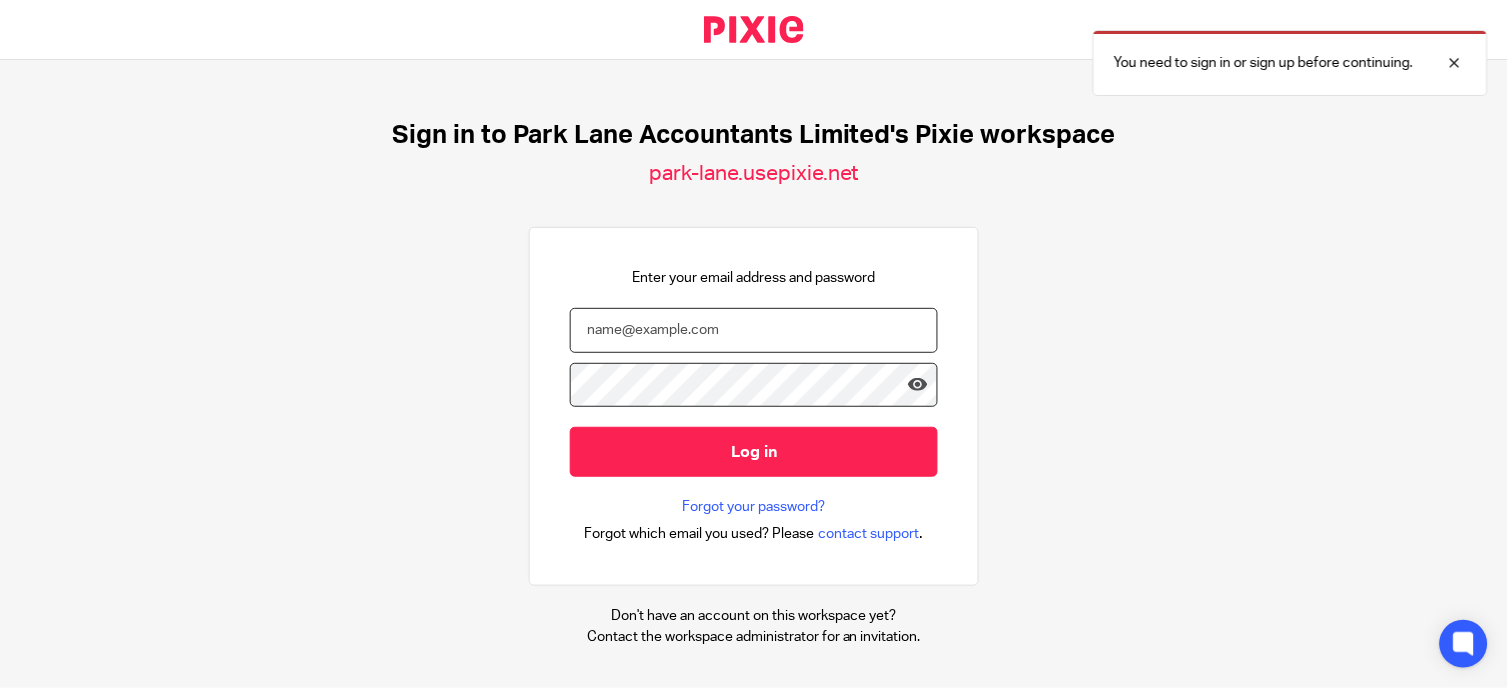 click at bounding box center [754, 330] 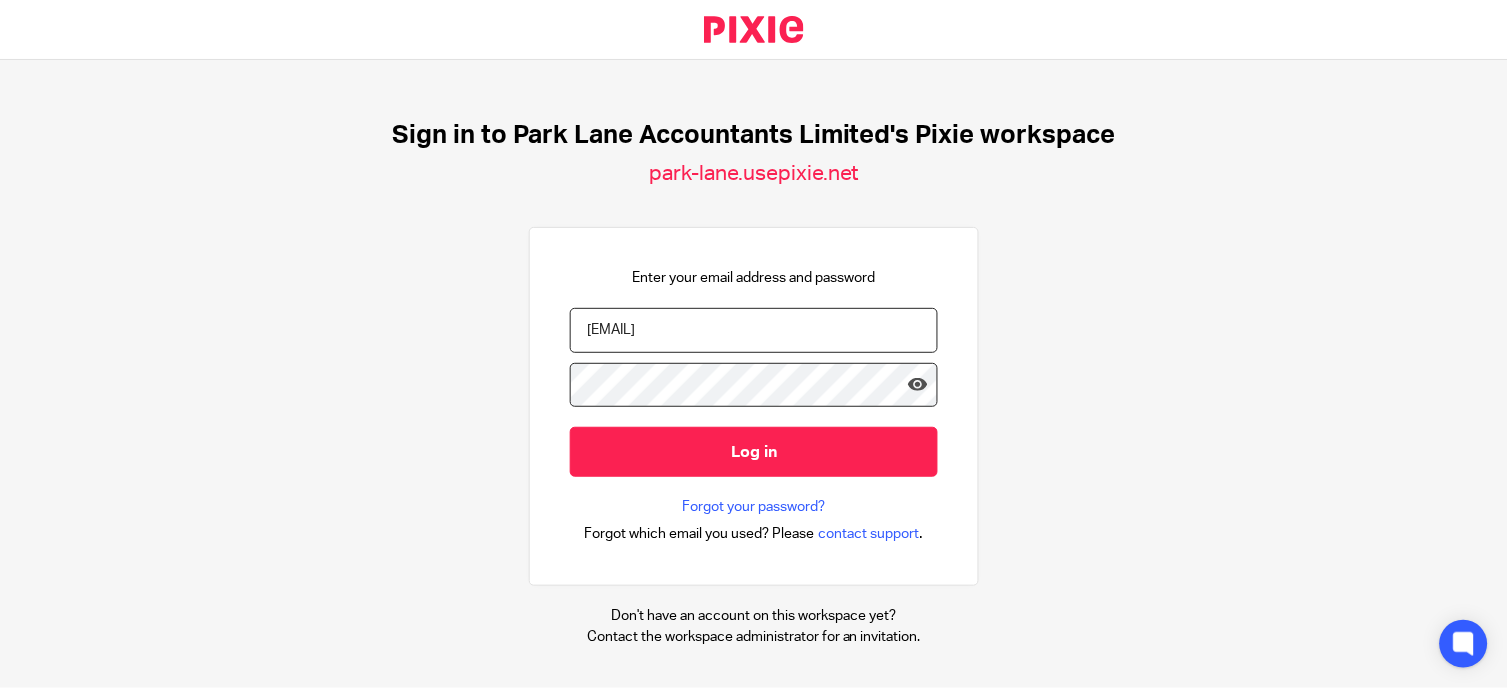 type on "[USERNAME]@[DOMAIN]" 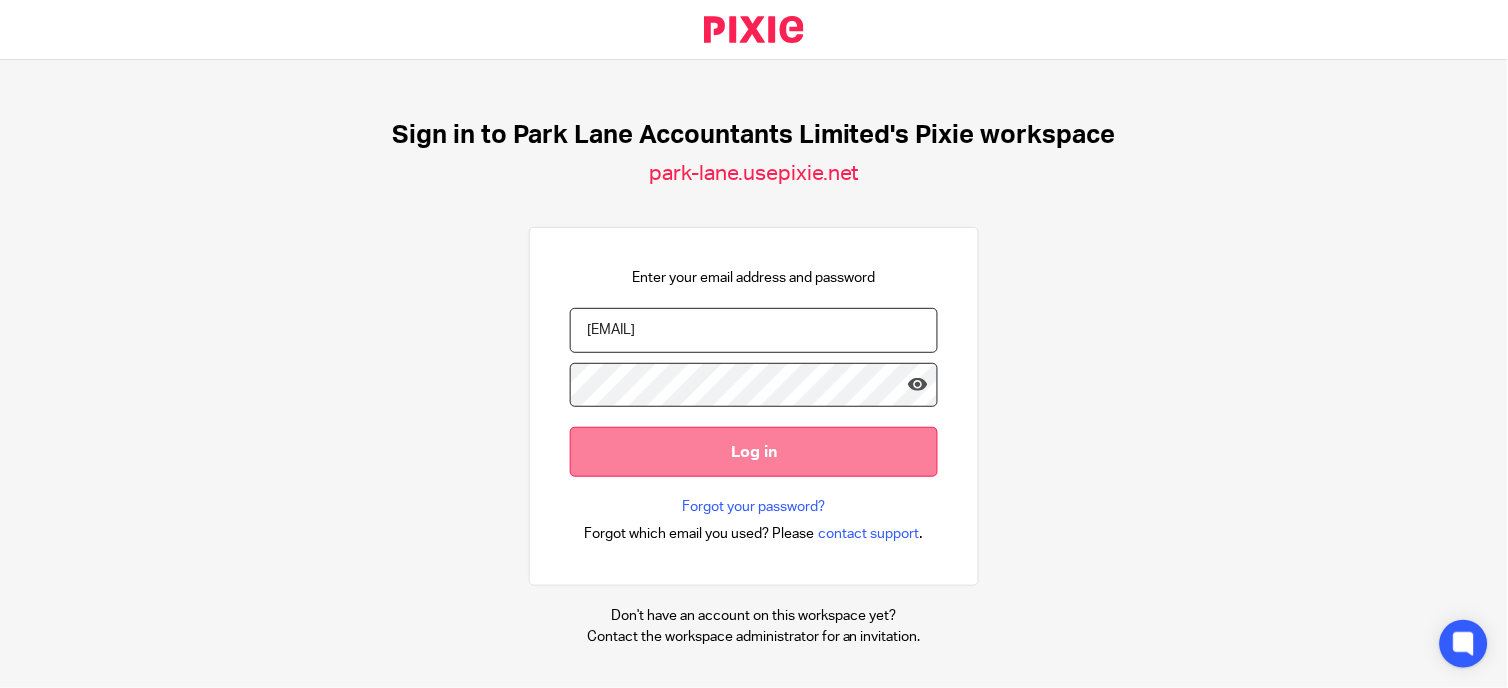 click on "Log in" at bounding box center [754, 451] 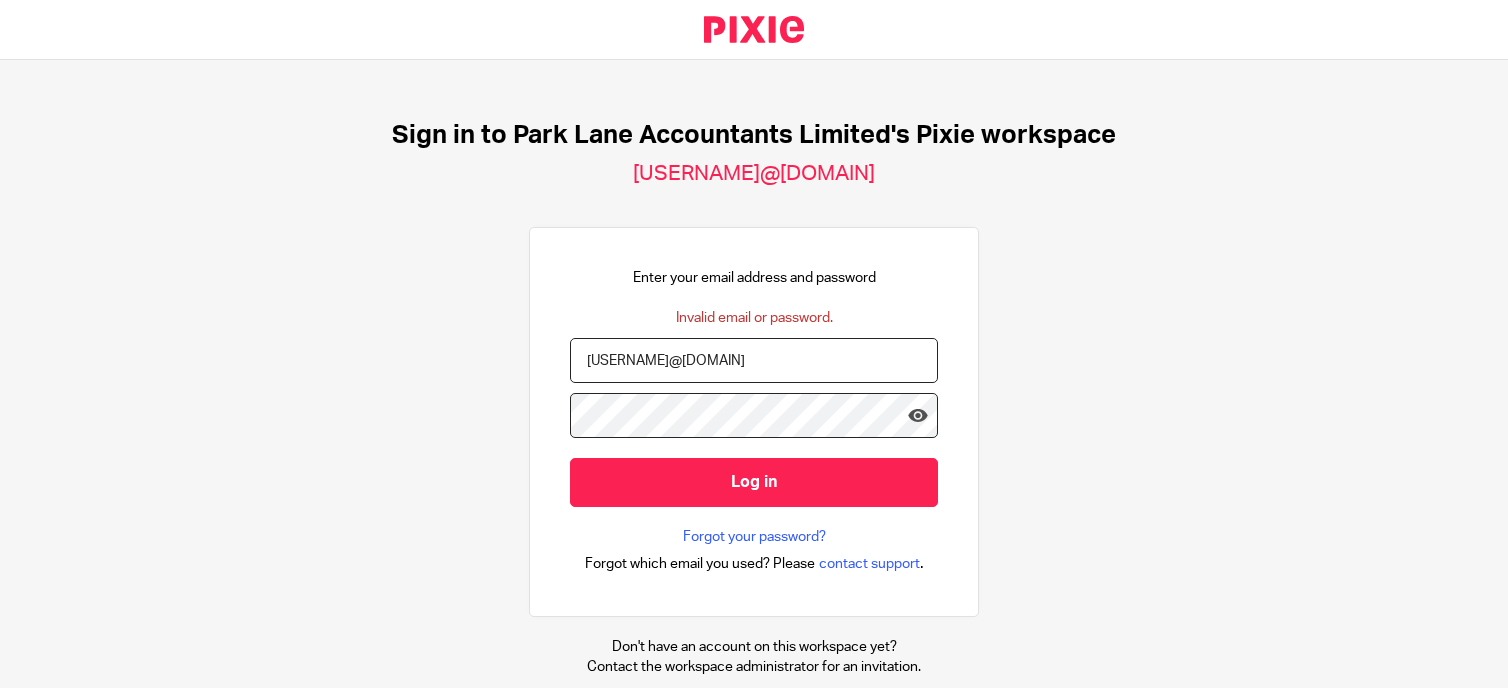 scroll, scrollTop: 0, scrollLeft: 0, axis: both 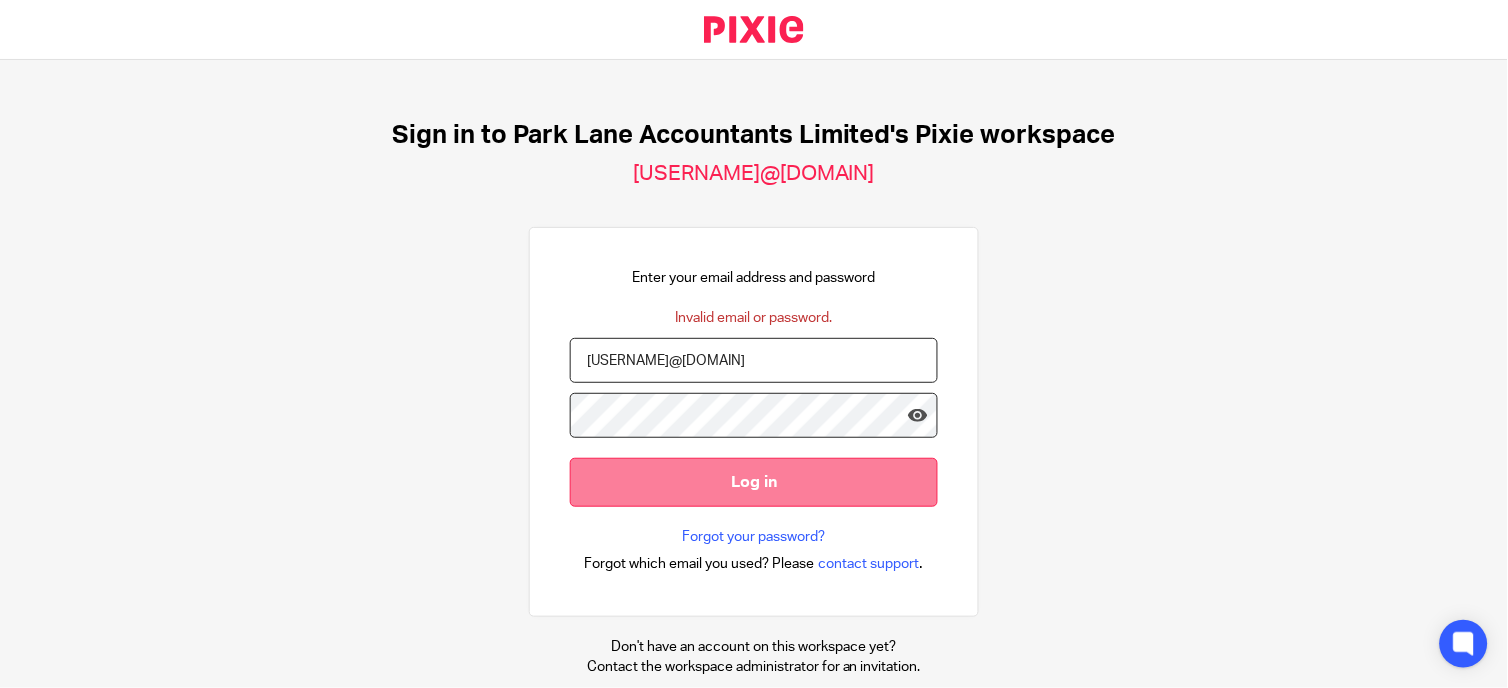 click on "Log in" at bounding box center [754, 482] 